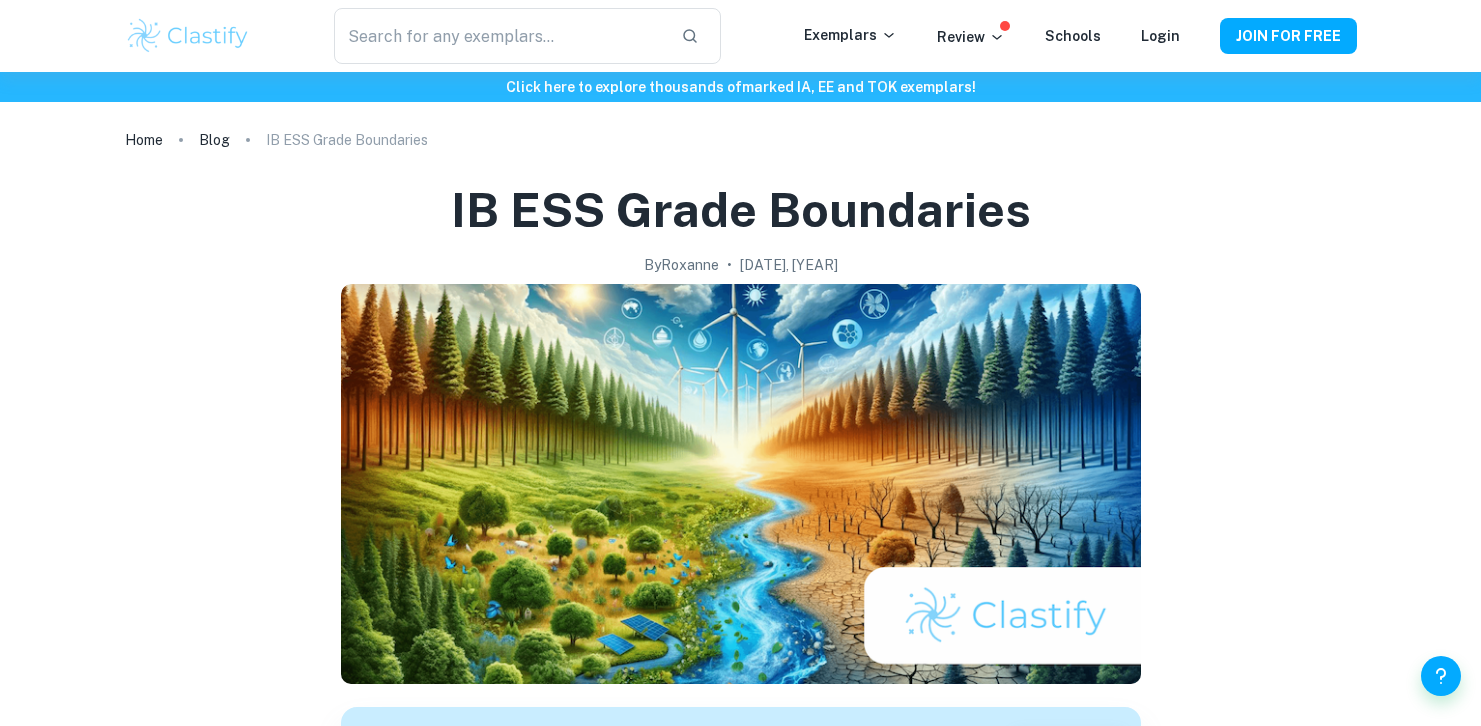 scroll, scrollTop: 0, scrollLeft: 0, axis: both 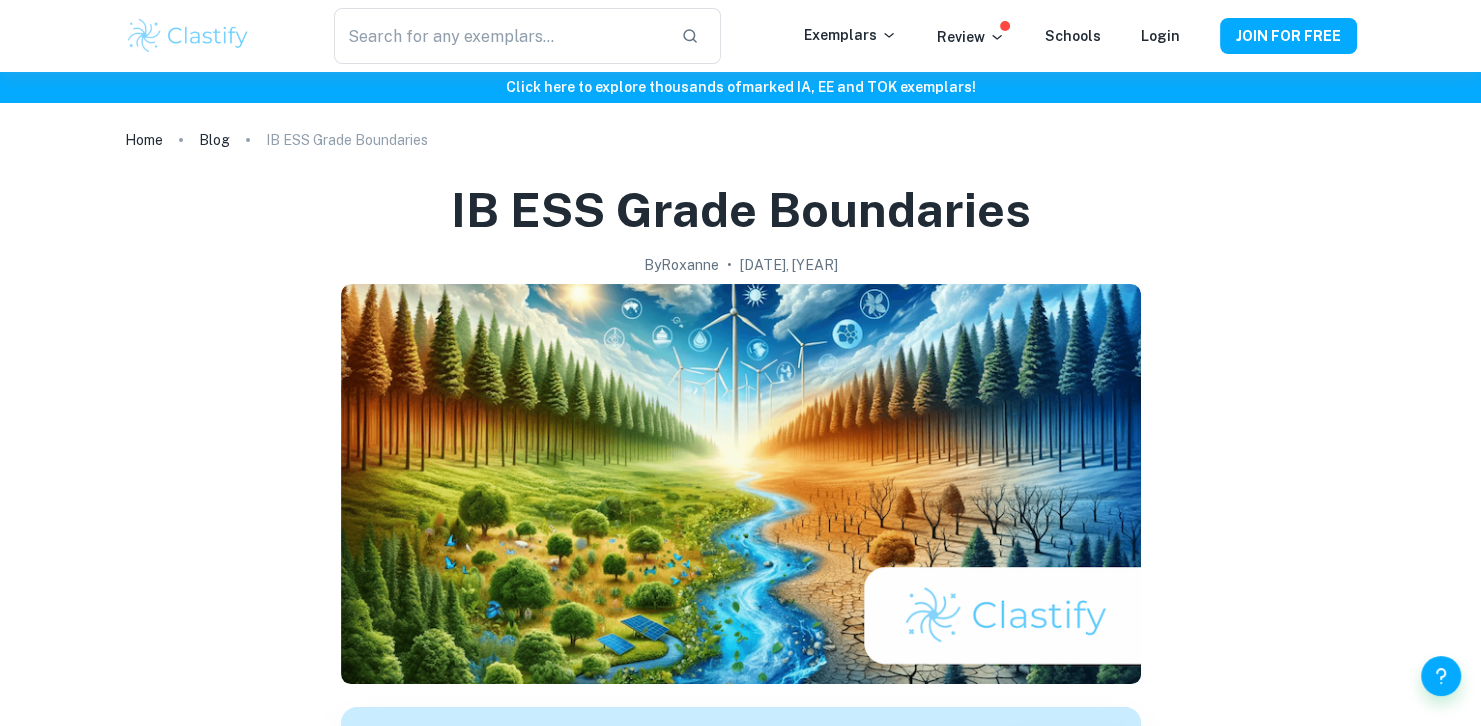 click on "Click here to explore thousands of  marked IA, EE and TOK exemplars !" at bounding box center [740, 87] 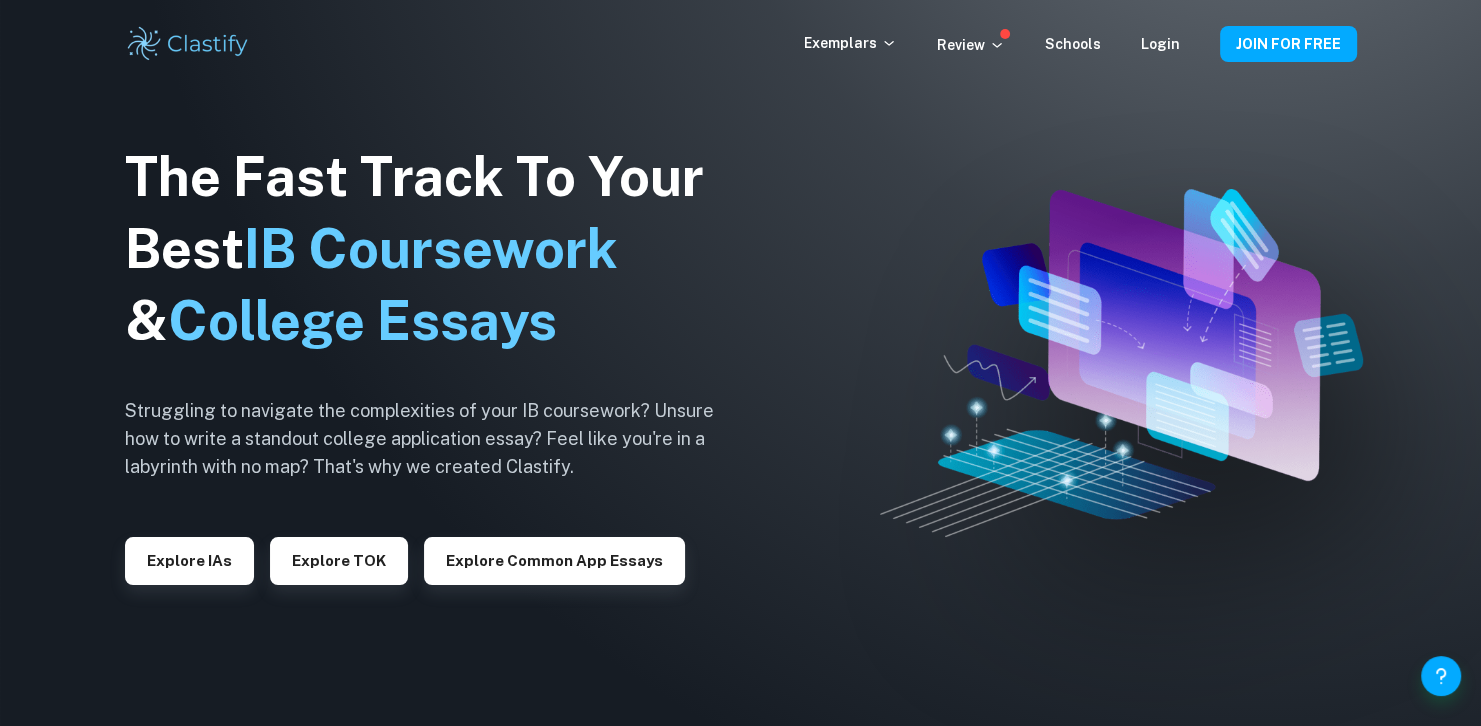 click on "Exemplars Review Schools Login JOIN FOR FREE" at bounding box center (740, 44) 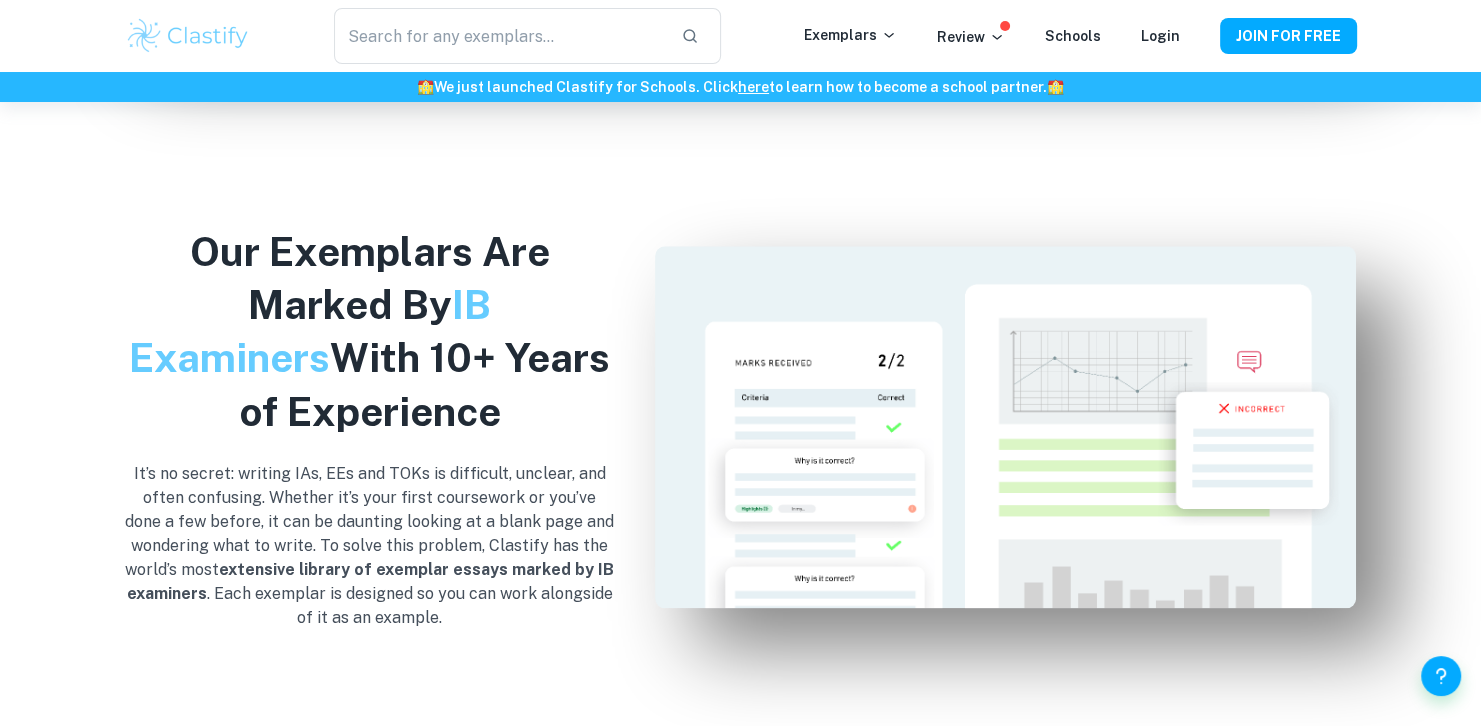 scroll, scrollTop: 1896, scrollLeft: 0, axis: vertical 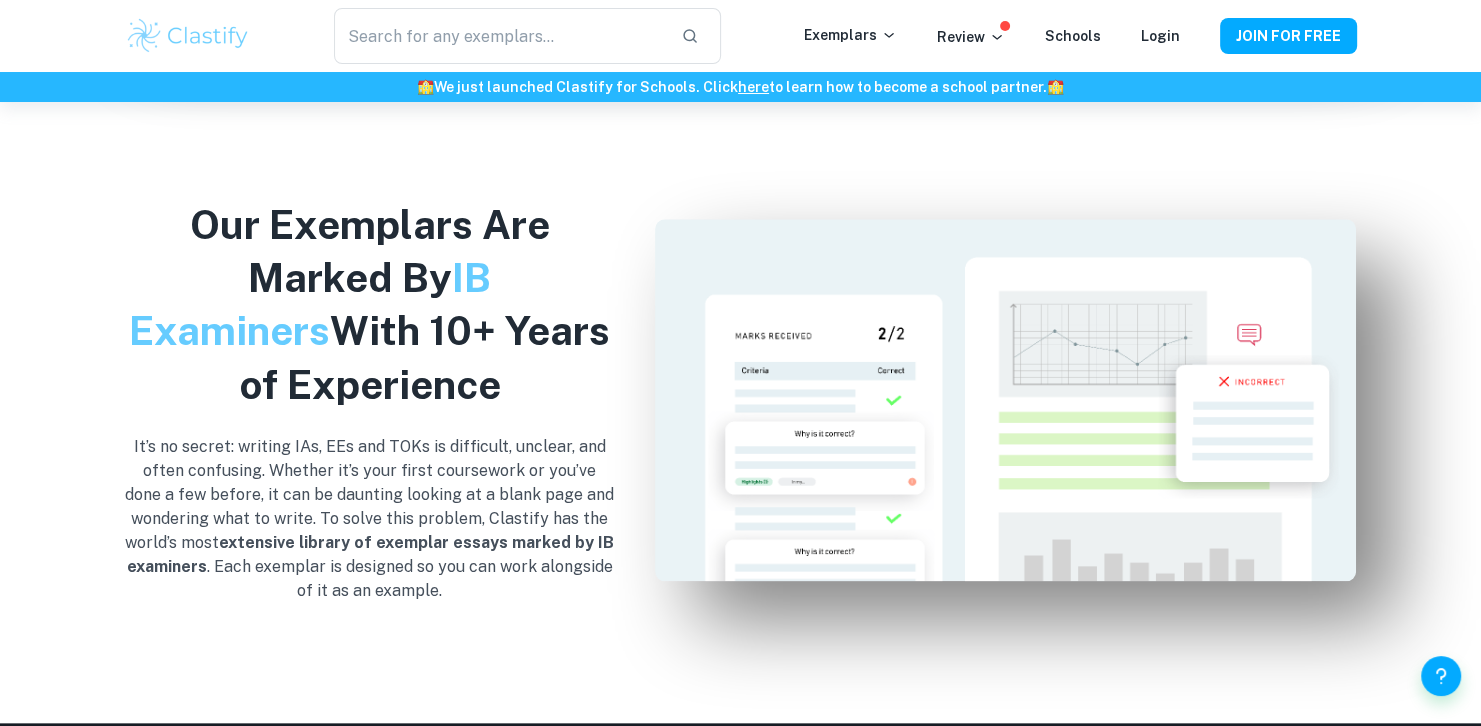 click on "Our Exemplars Are Marked By  IB Examiners  With 10+ Years of Experience It’s no secret: writing IAs, EEs and TOKs is difficult, unclear, and often confusing. Whether it’s your first coursework or you’ve done a few before, it can be daunting looking at a blank page and wondering what to write. To solve this problem, Clastify has the world’s most  extensive library of exemplar essays marked by IB examiners . Each exemplar is designed so you can work alongside of it as an example." at bounding box center (740, 400) 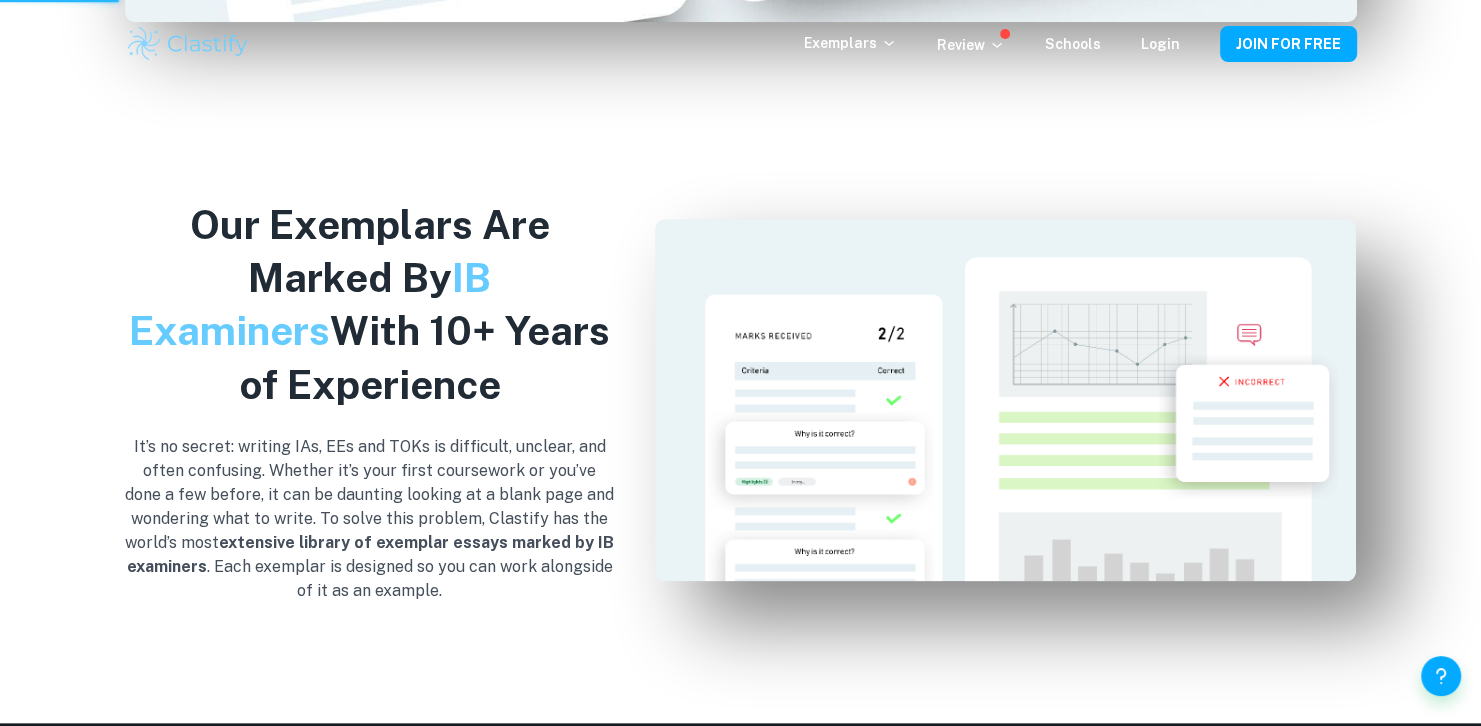 scroll, scrollTop: 0, scrollLeft: 0, axis: both 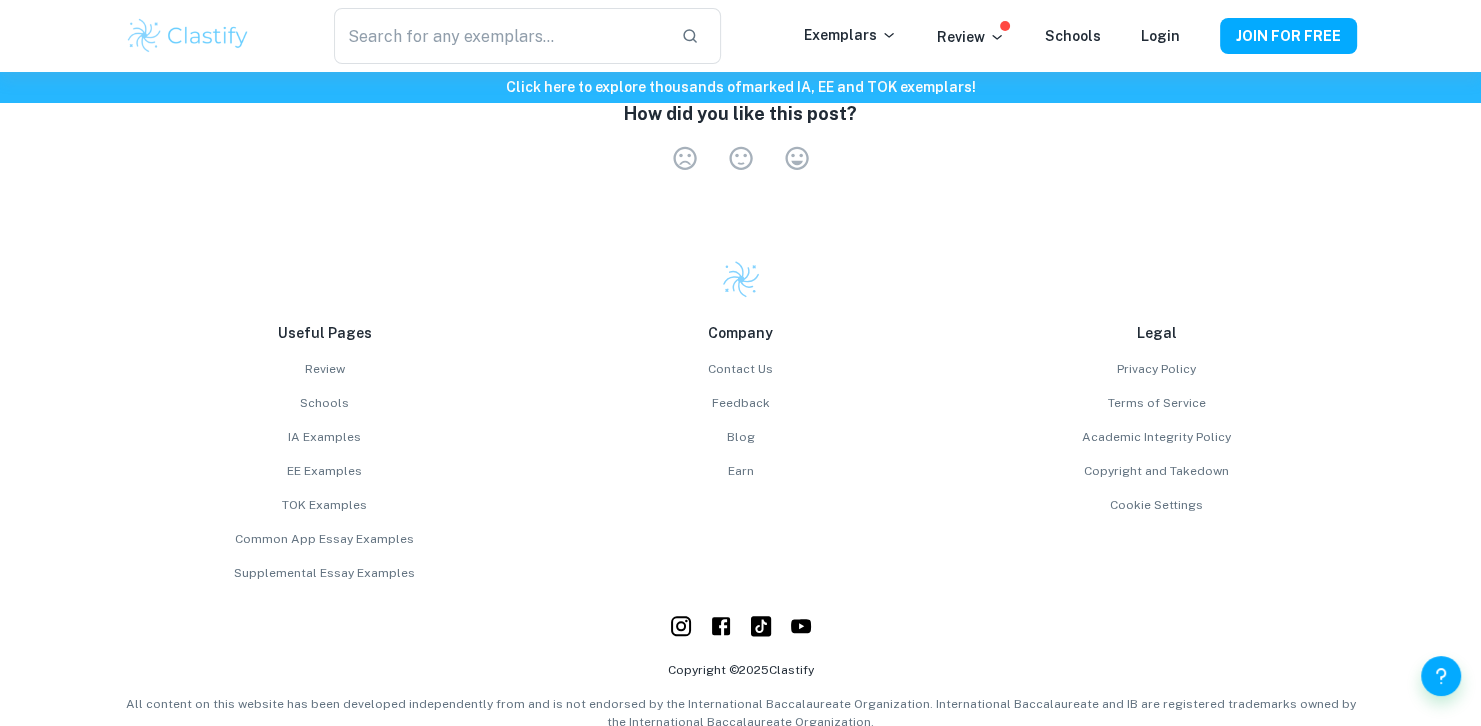 click on "Useful Pages Review Schools IA Examples EE Examples TOK Examples Common App Essay Examples Supplemental Essay Examples Company Contact Us Feedback Blog Earn Legal Privacy Policy Terms of Service Academic Integrity Policy Copyright and Takedown Cookie Settings Copyright ©  2025  Clastify All content on this website has been developed independently from and is not endorsed by the International Baccalaureate Organization. International Baccalaureate and IB are registered trademarks owned by the International Baccalaureate Organization." at bounding box center (740, 495) 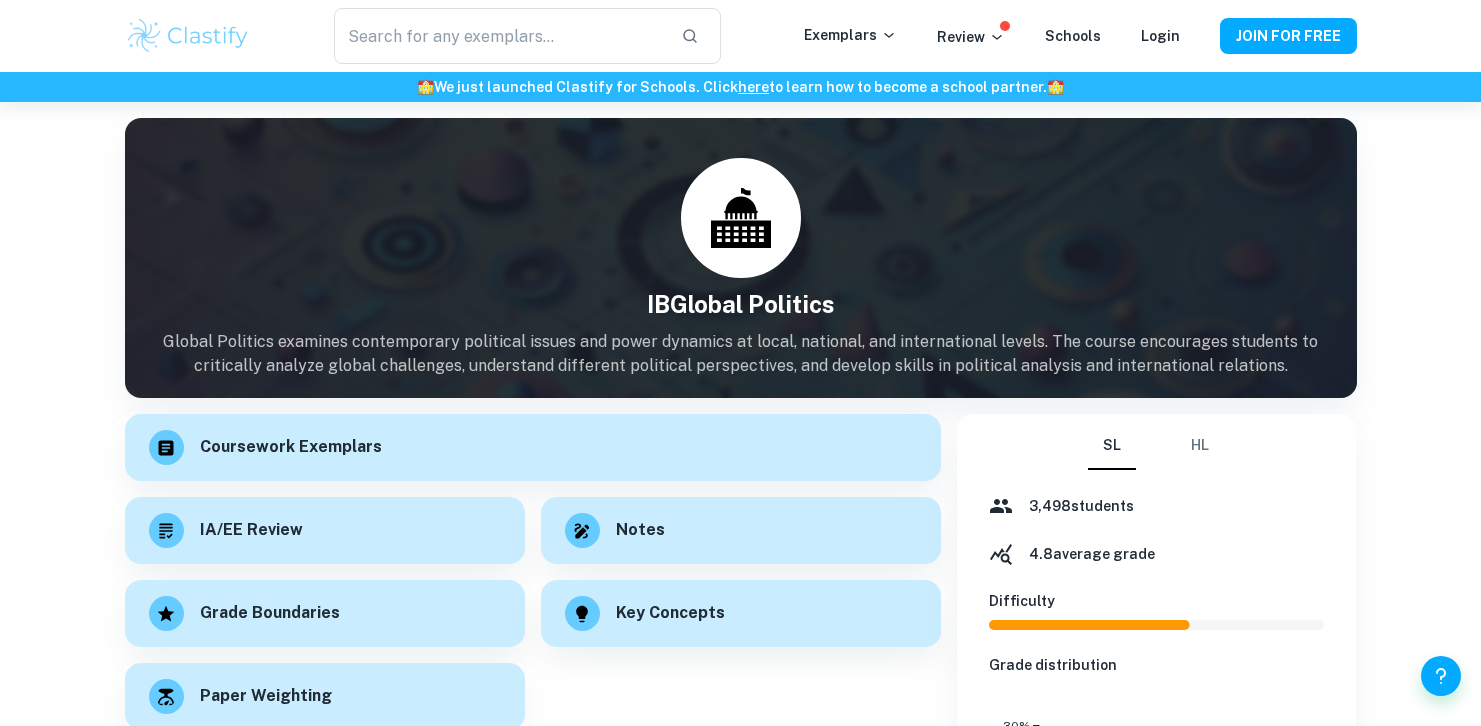 scroll, scrollTop: 0, scrollLeft: 0, axis: both 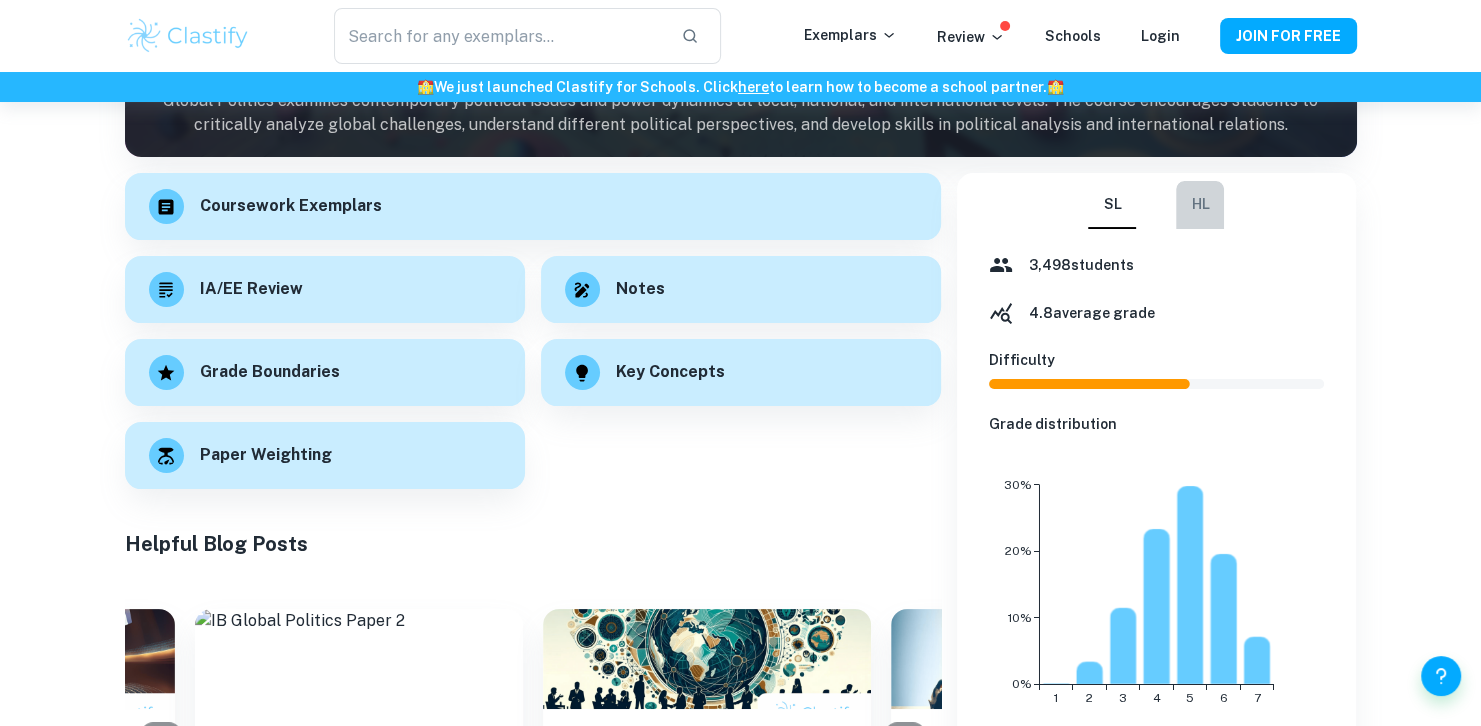 click on "HL" at bounding box center (1200, 205) 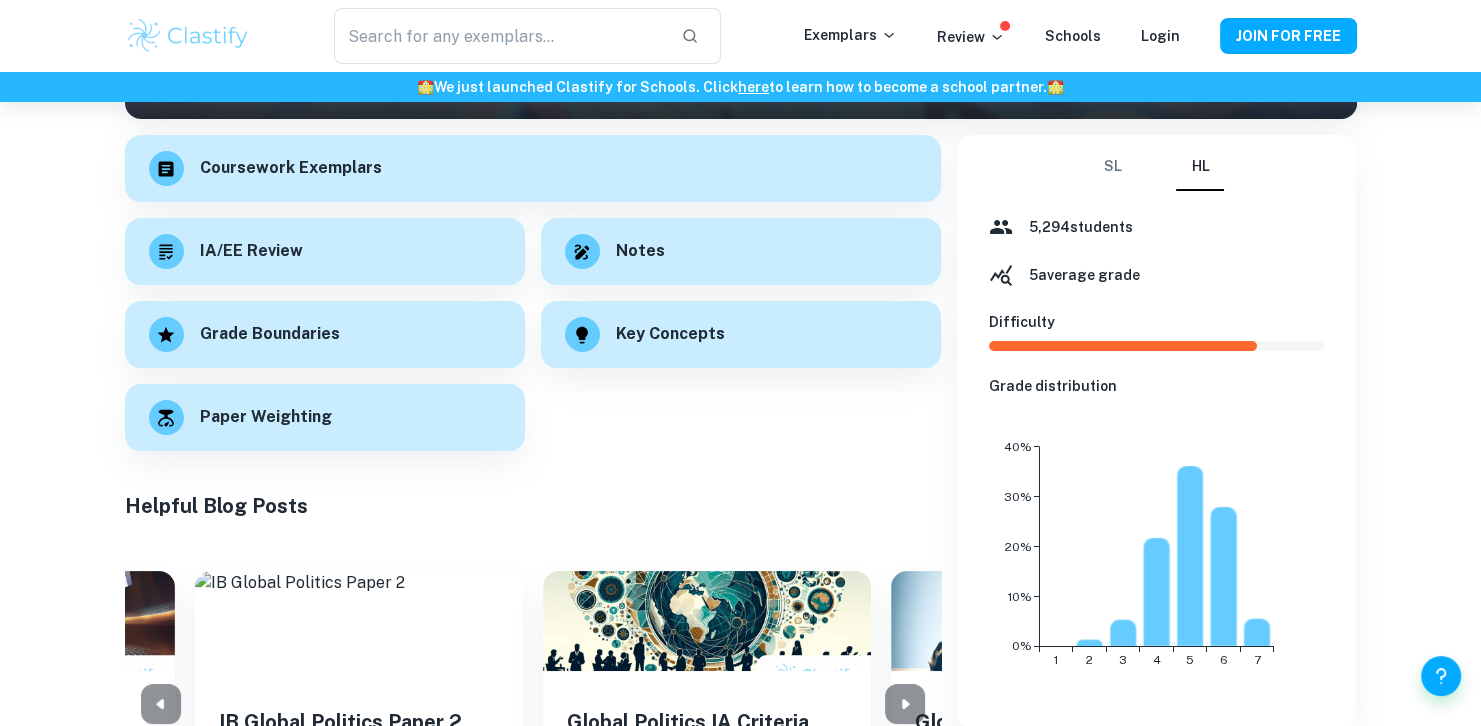scroll, scrollTop: 277, scrollLeft: 0, axis: vertical 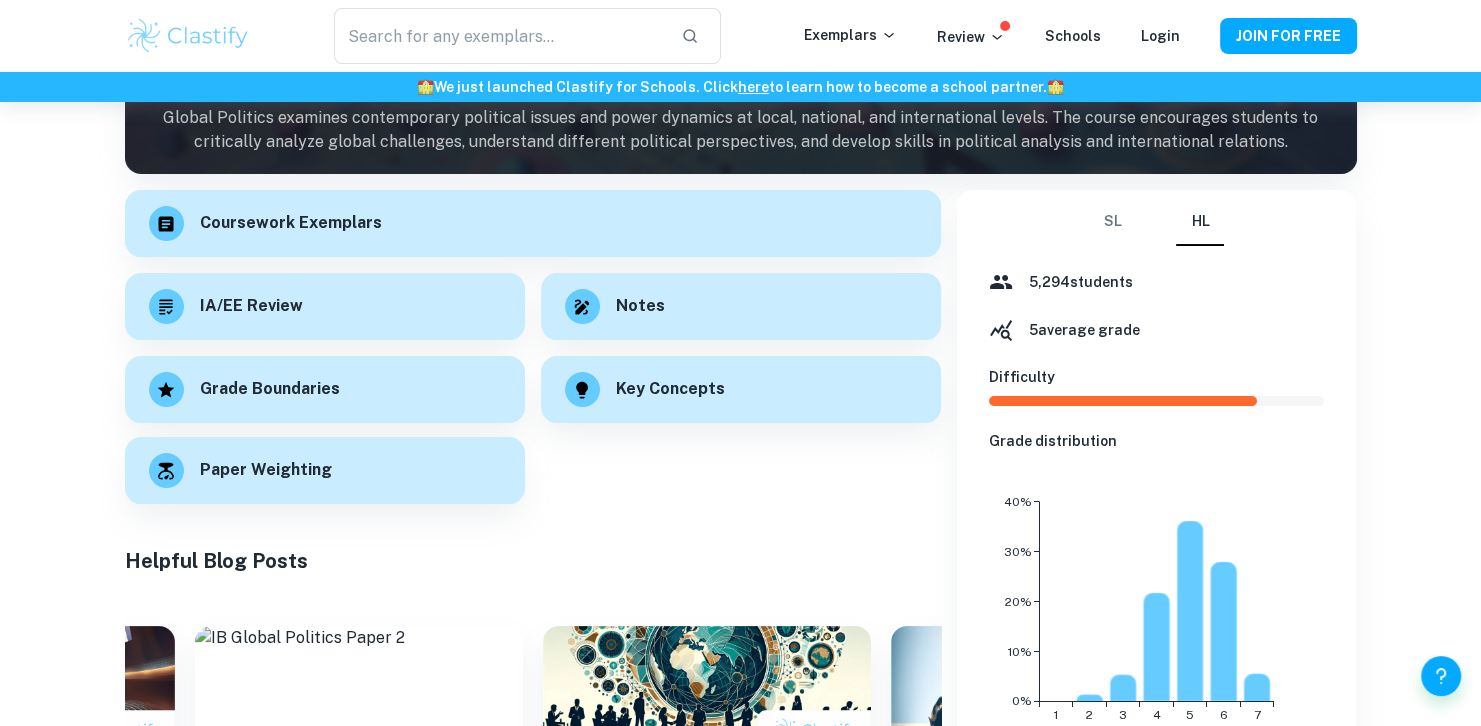 click on "Paper Weighting" at bounding box center [325, 470] 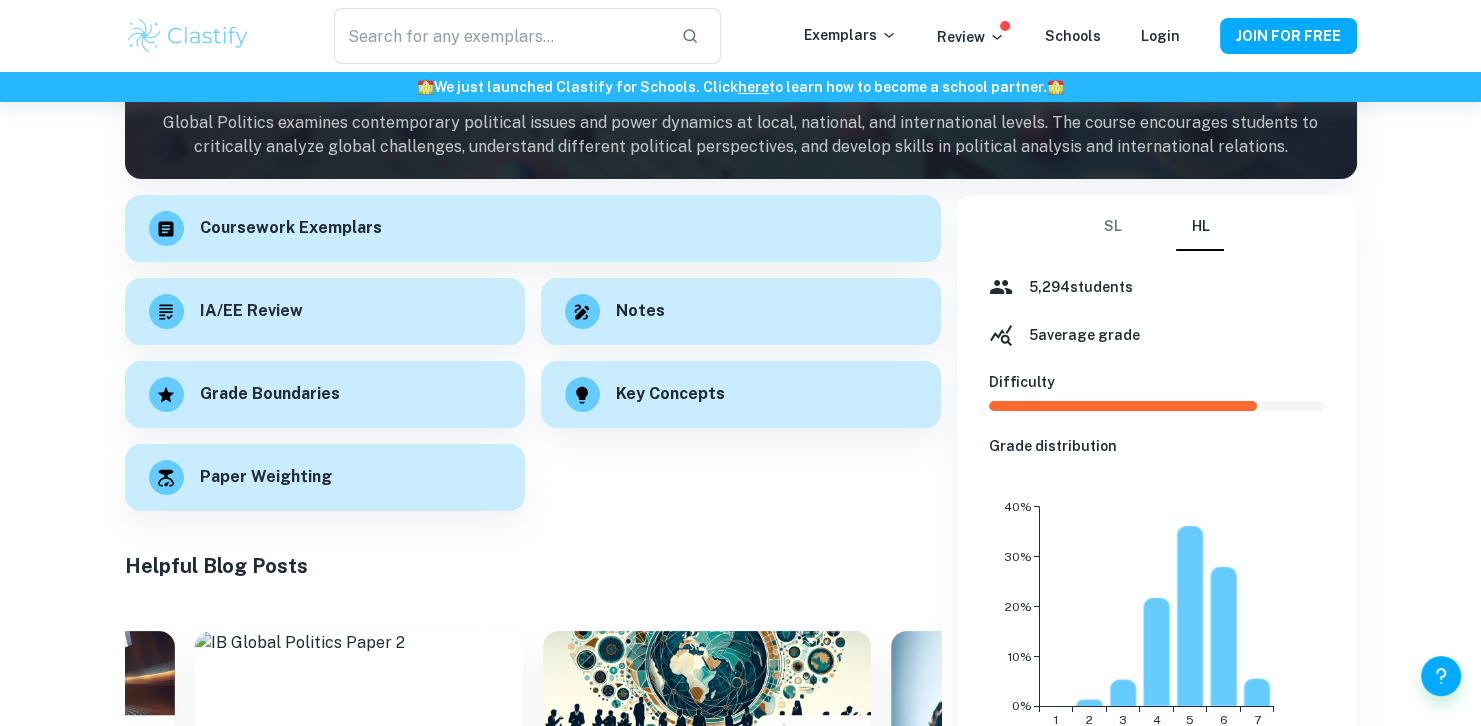 scroll, scrollTop: 180, scrollLeft: 0, axis: vertical 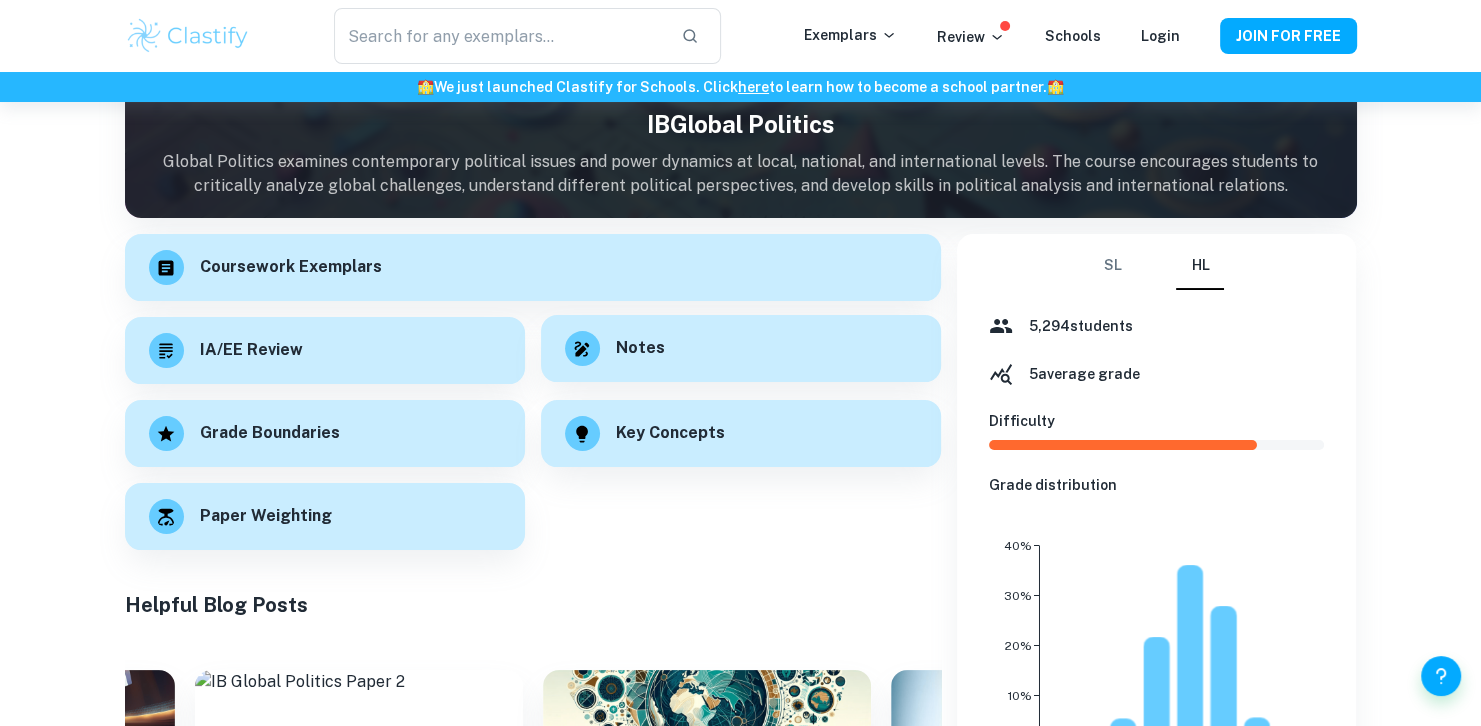 click on "Notes" at bounding box center (741, 348) 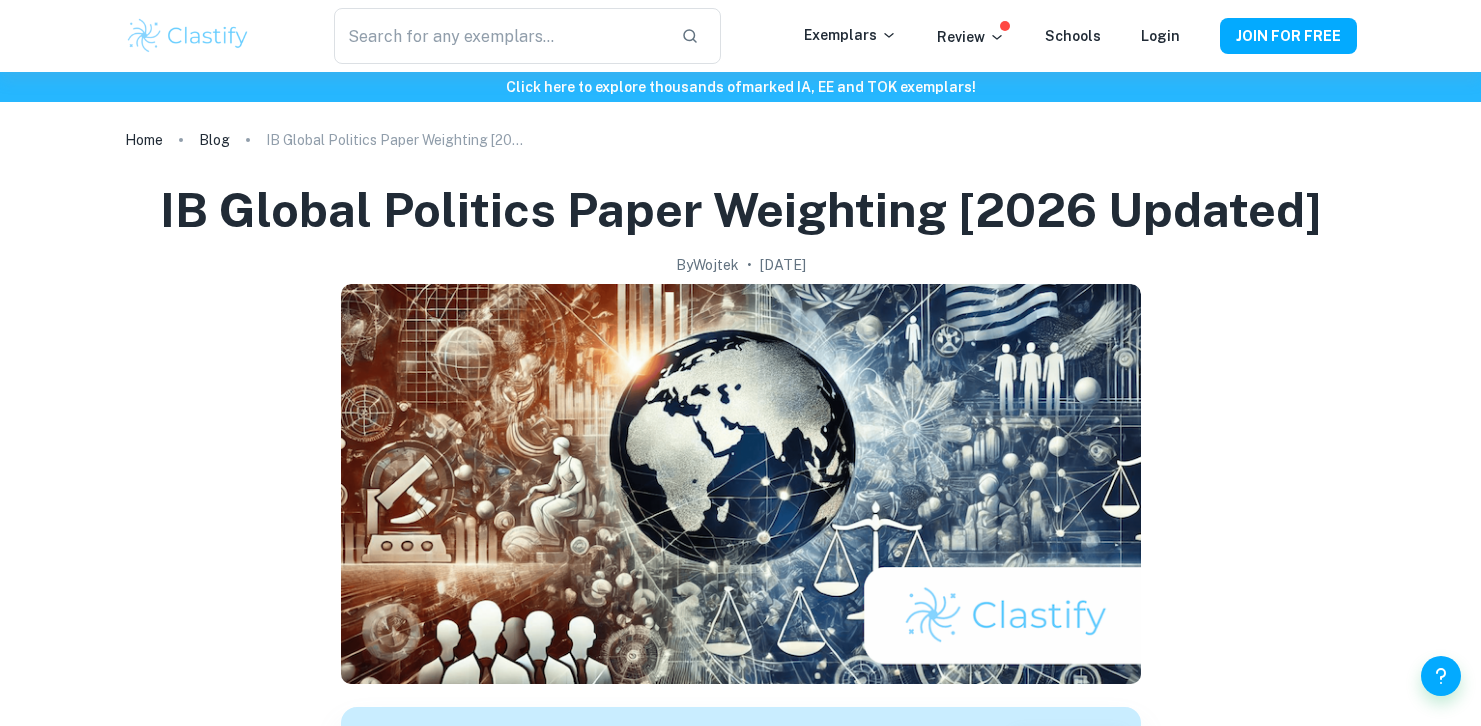 scroll, scrollTop: 0, scrollLeft: 0, axis: both 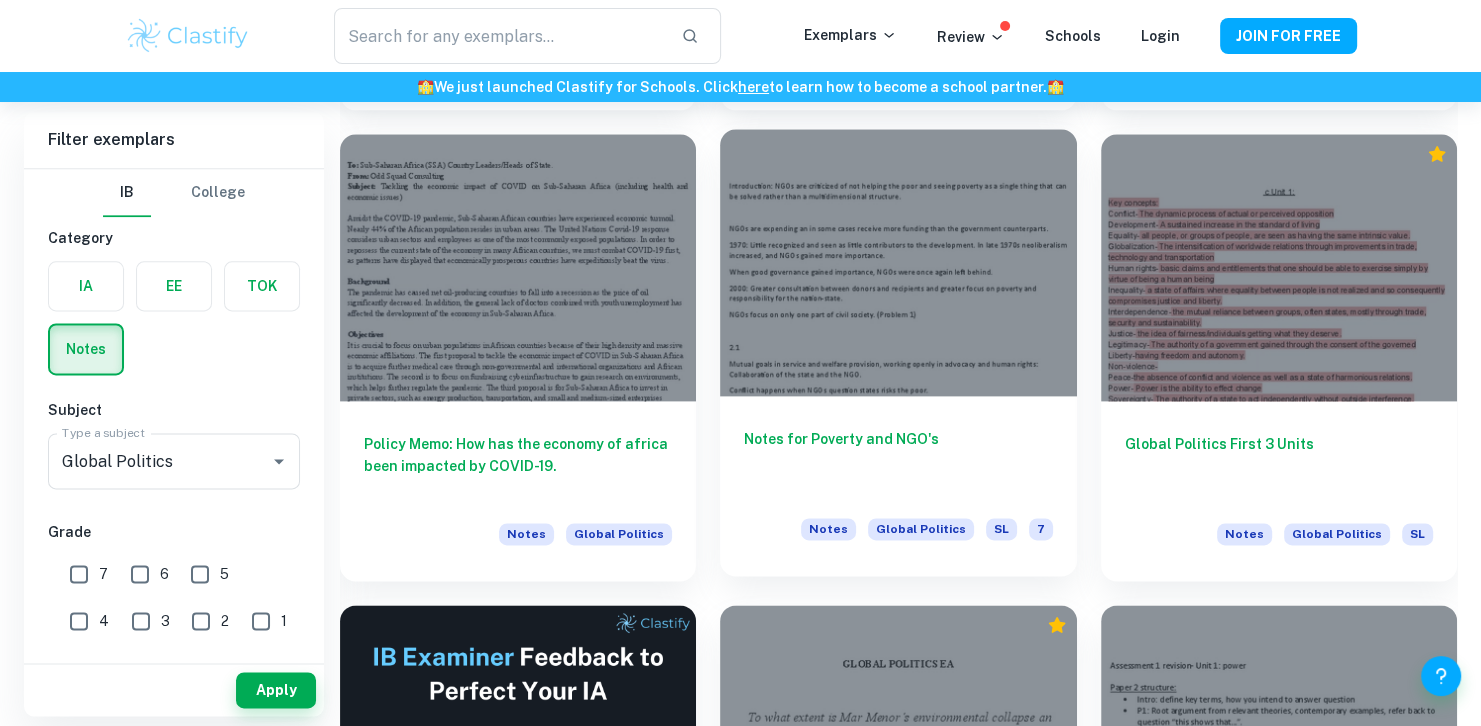 click on "Notes for Poverty and NGO's  Notes Global Politics SL 7" at bounding box center [898, 486] 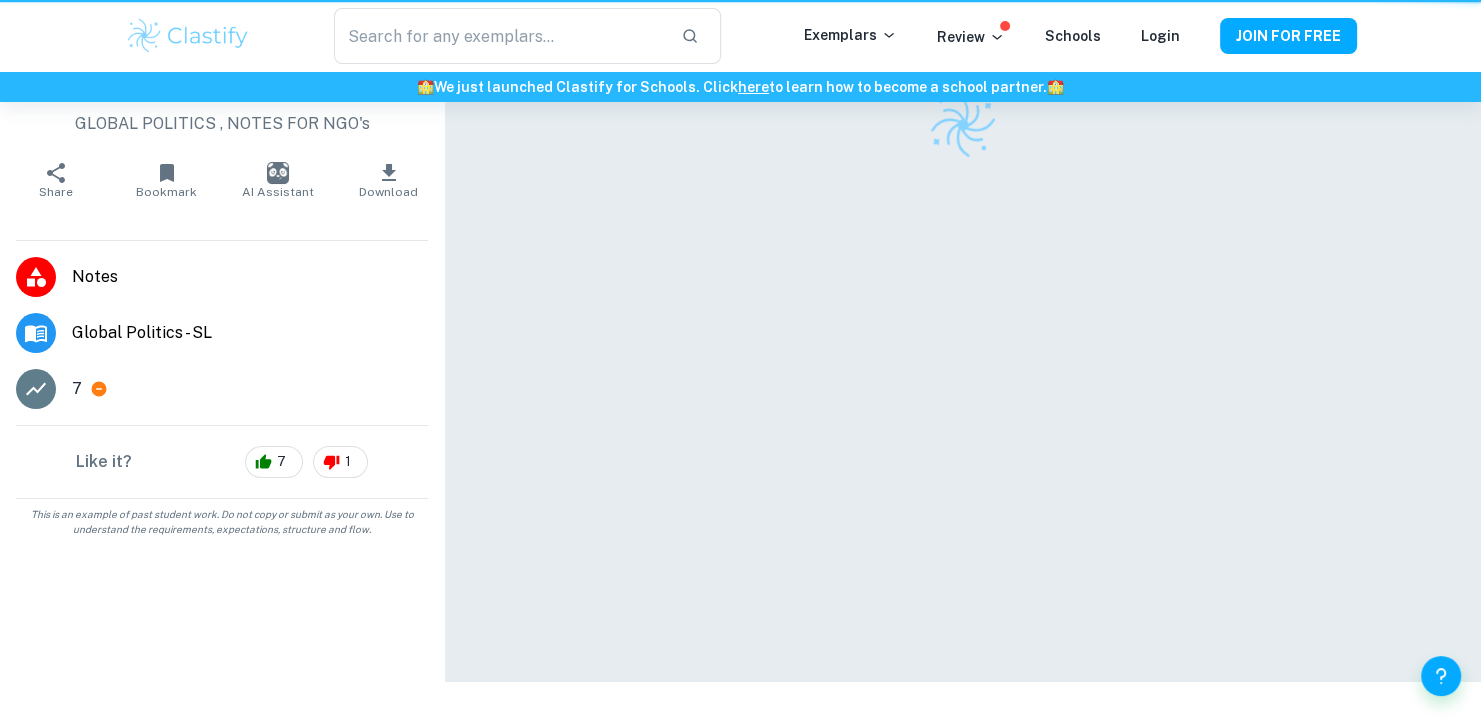 scroll, scrollTop: 0, scrollLeft: 0, axis: both 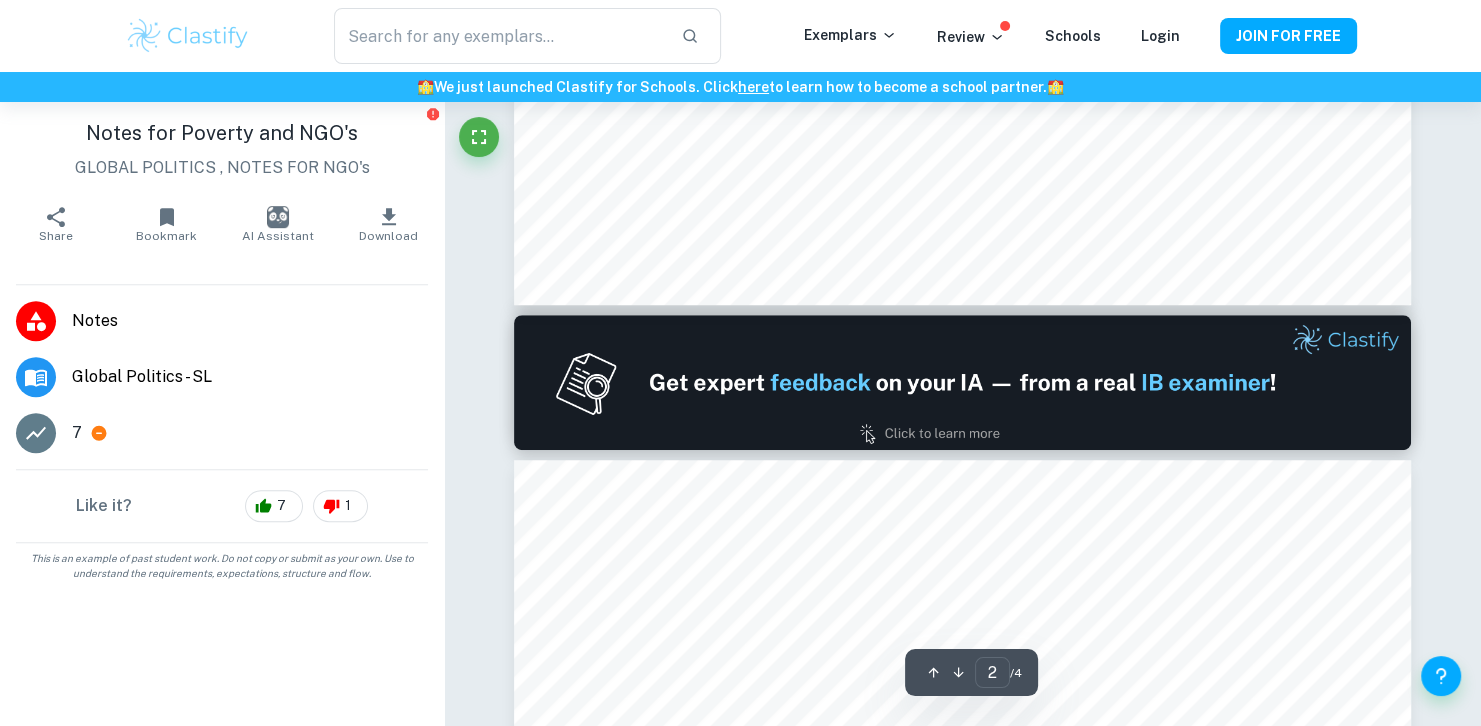 type on "1" 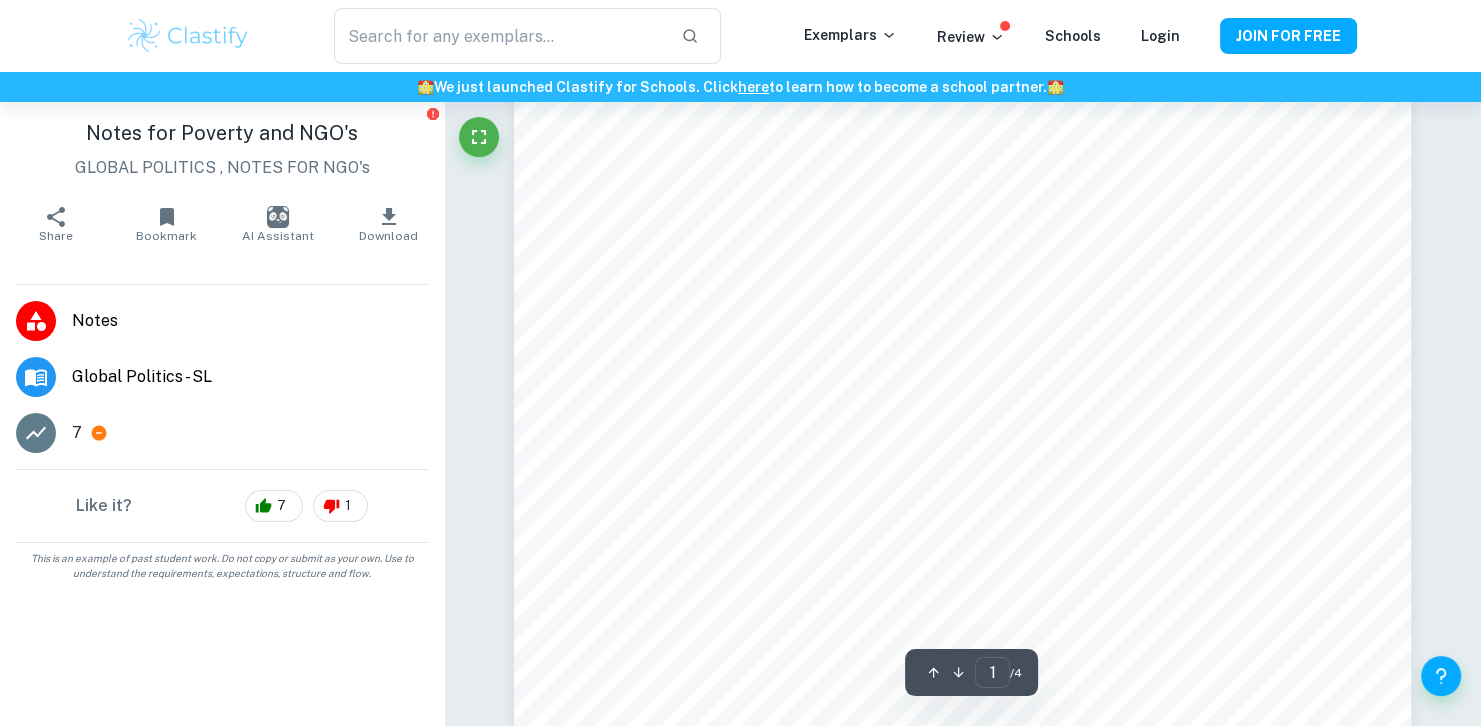 scroll, scrollTop: 0, scrollLeft: 0, axis: both 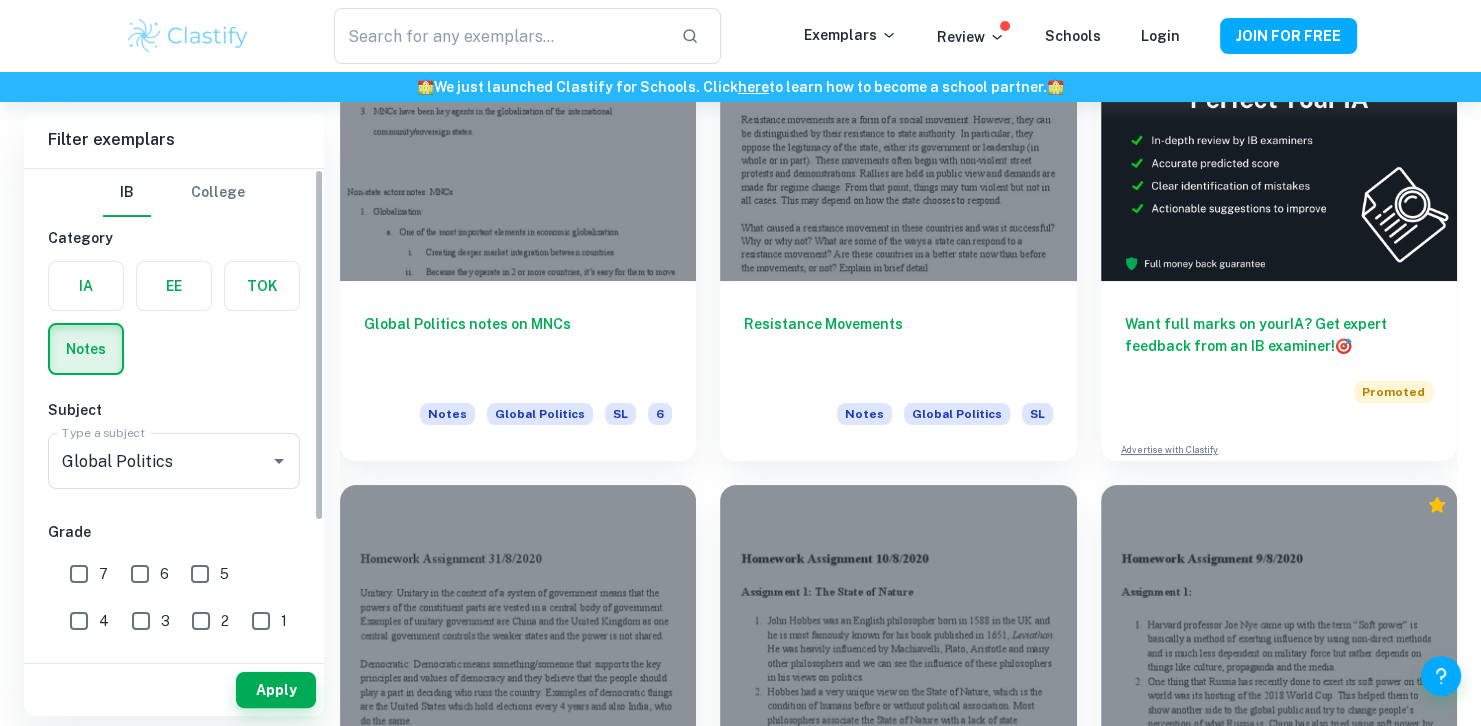 click on "7" at bounding box center [79, 574] 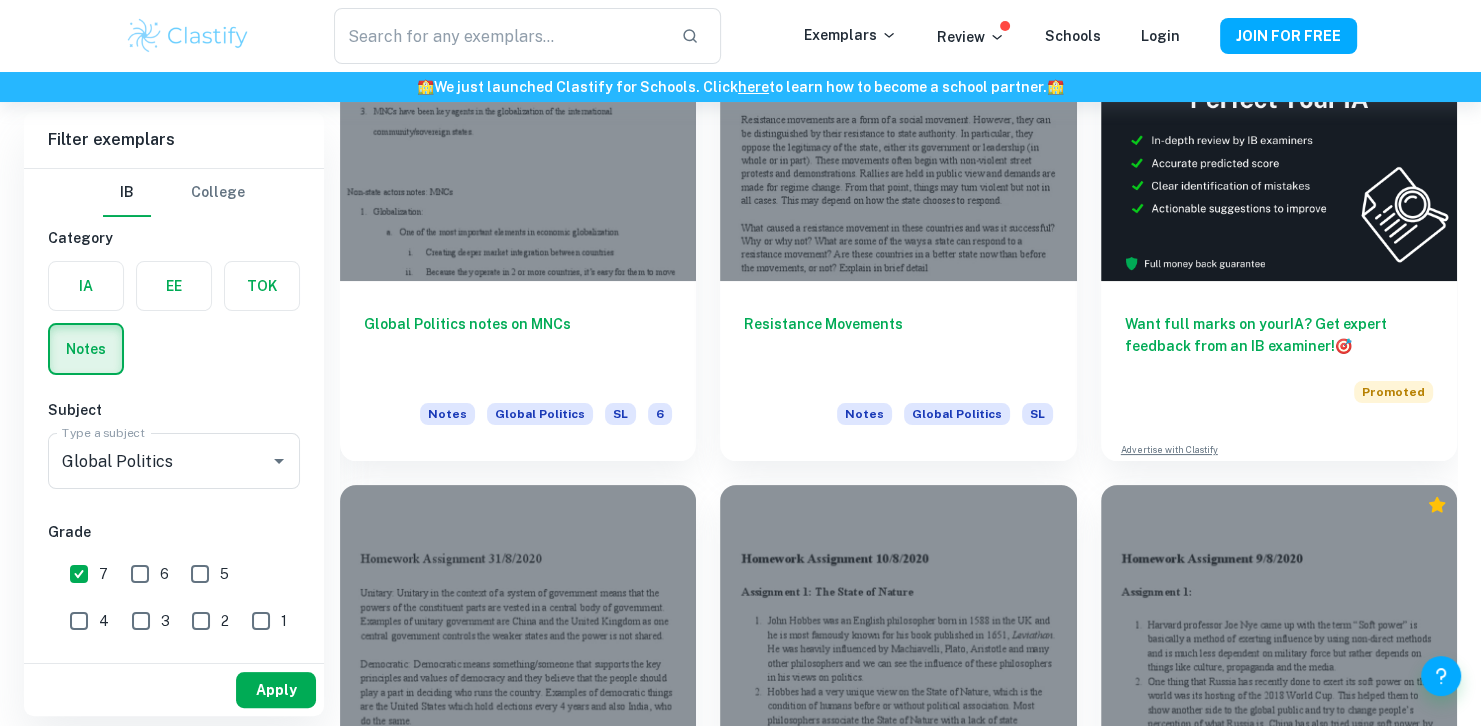 click on "Apply" at bounding box center [276, 690] 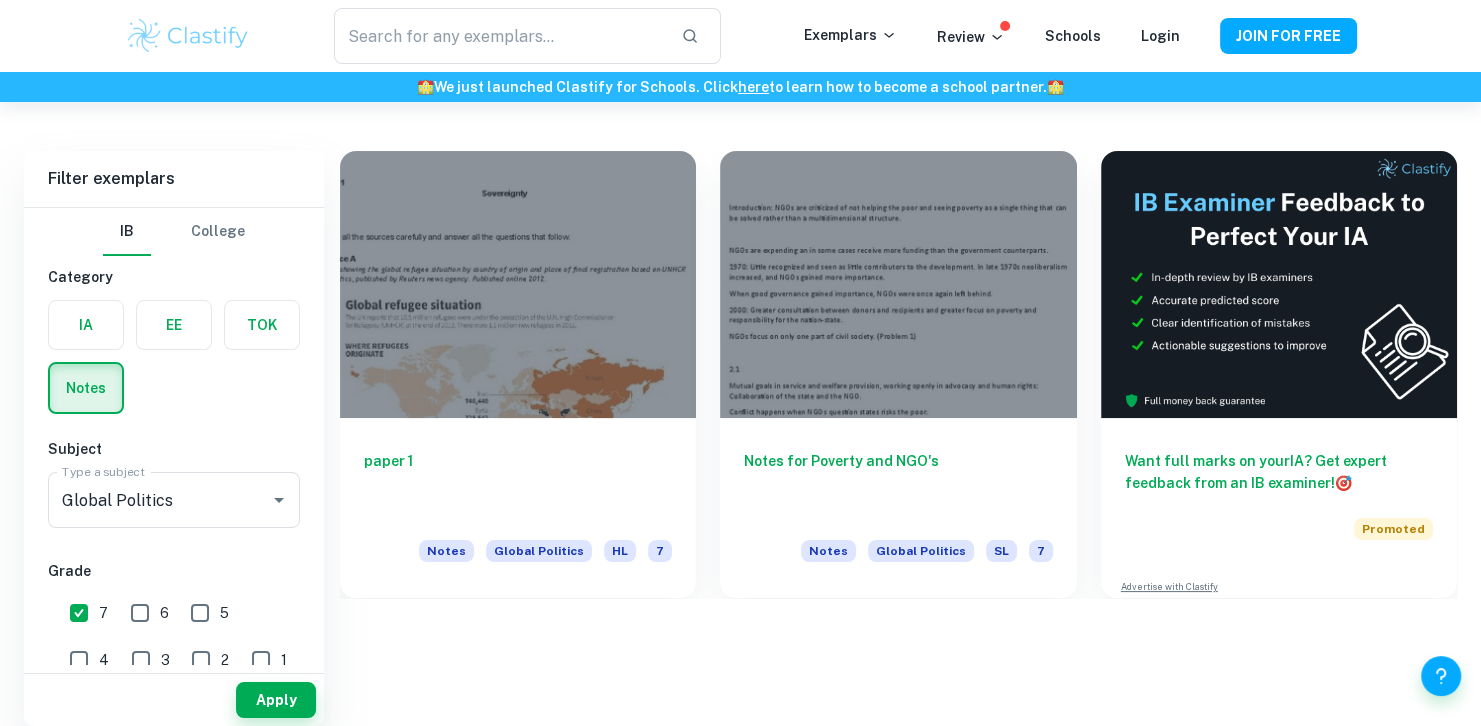 scroll, scrollTop: 102, scrollLeft: 0, axis: vertical 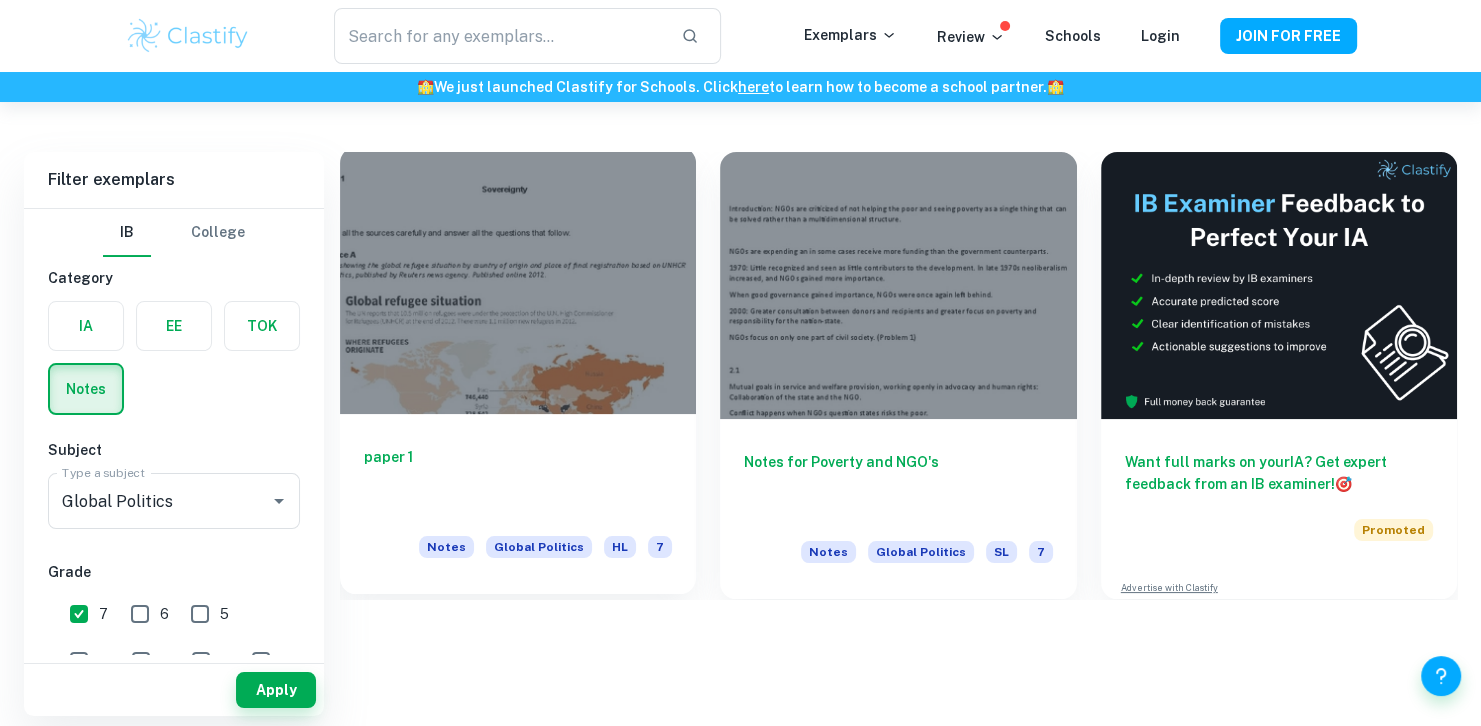 click at bounding box center (518, 280) 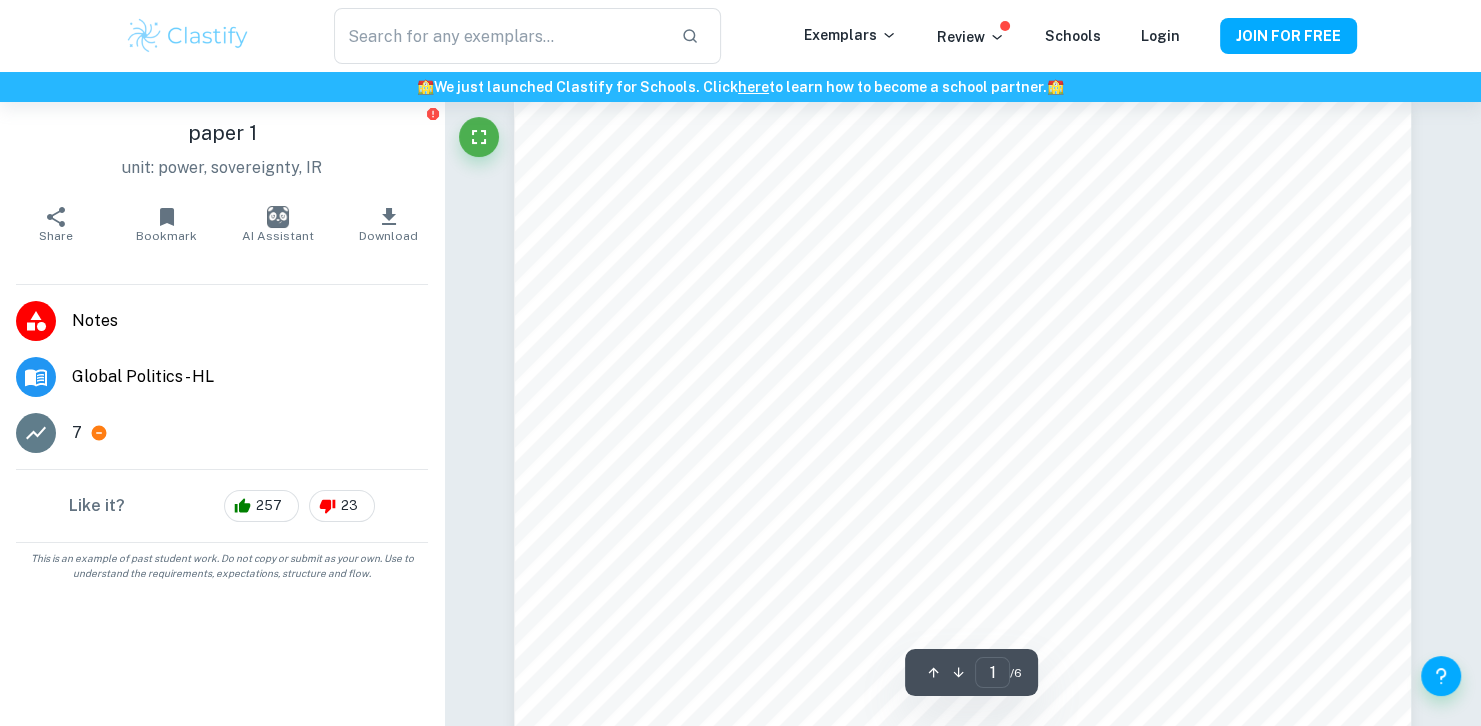 scroll, scrollTop: 40, scrollLeft: 0, axis: vertical 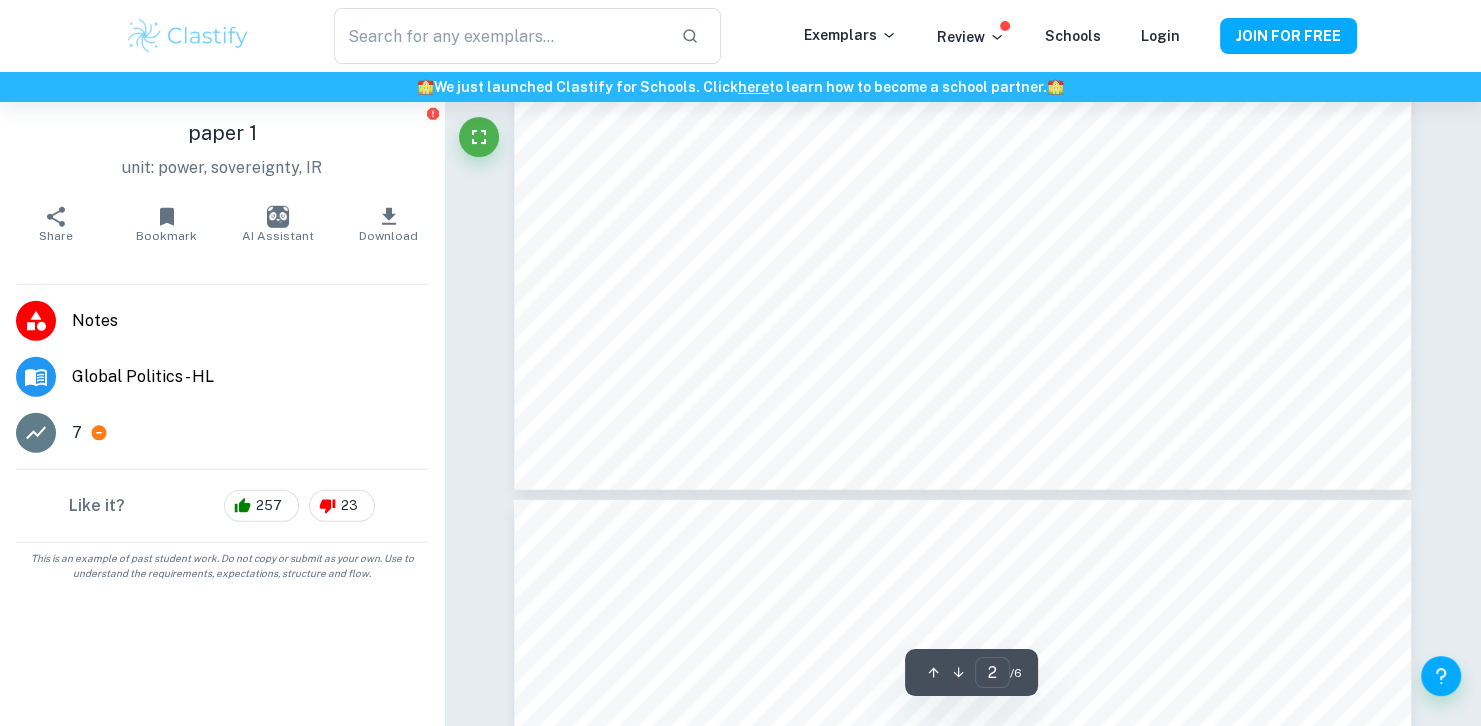 type on "1" 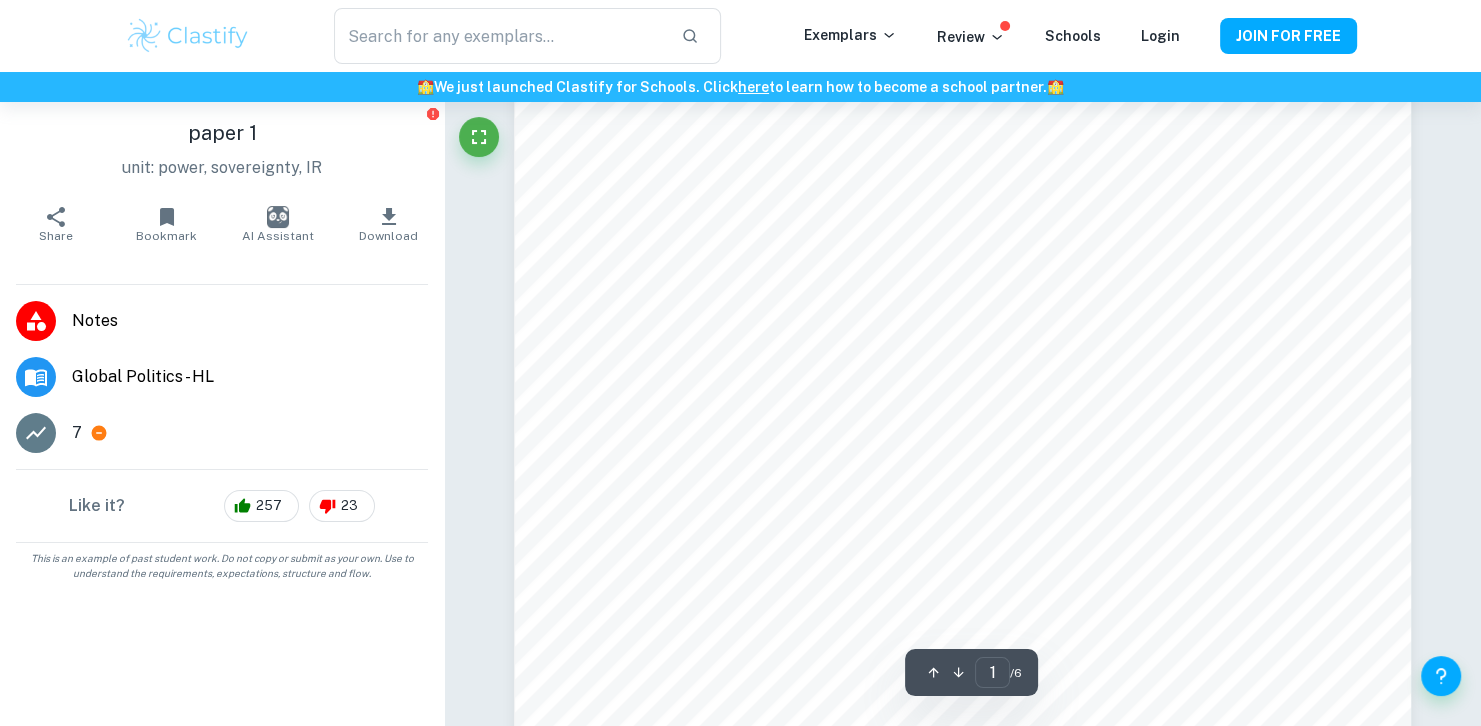 scroll, scrollTop: 0, scrollLeft: 0, axis: both 